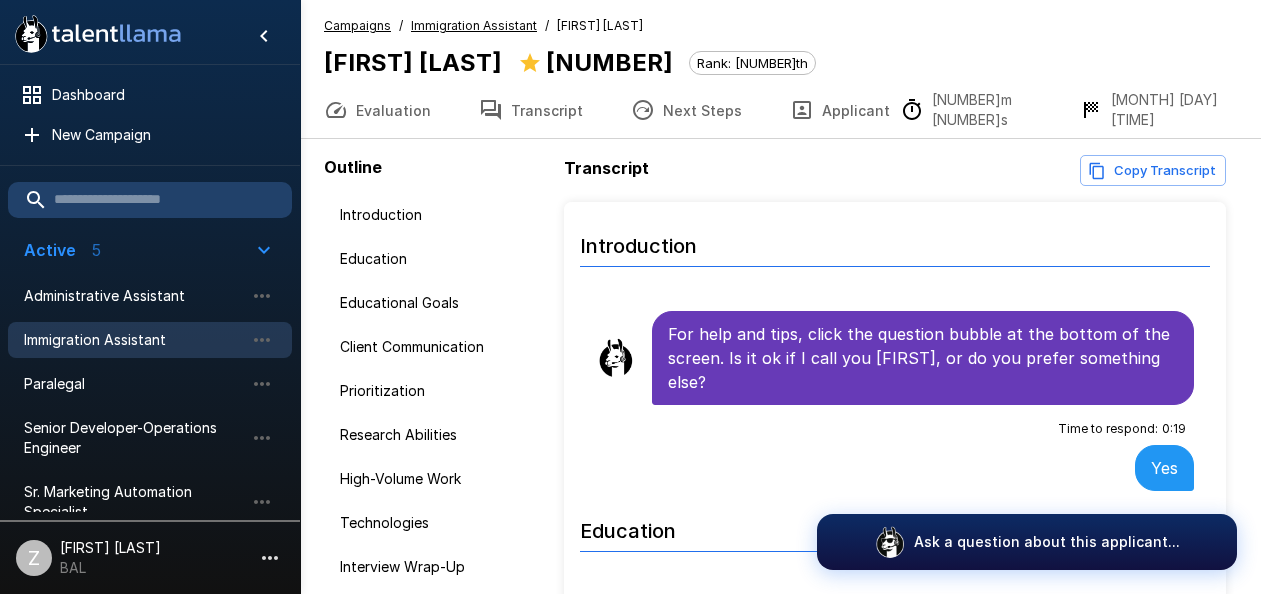 scroll, scrollTop: 0, scrollLeft: 0, axis: both 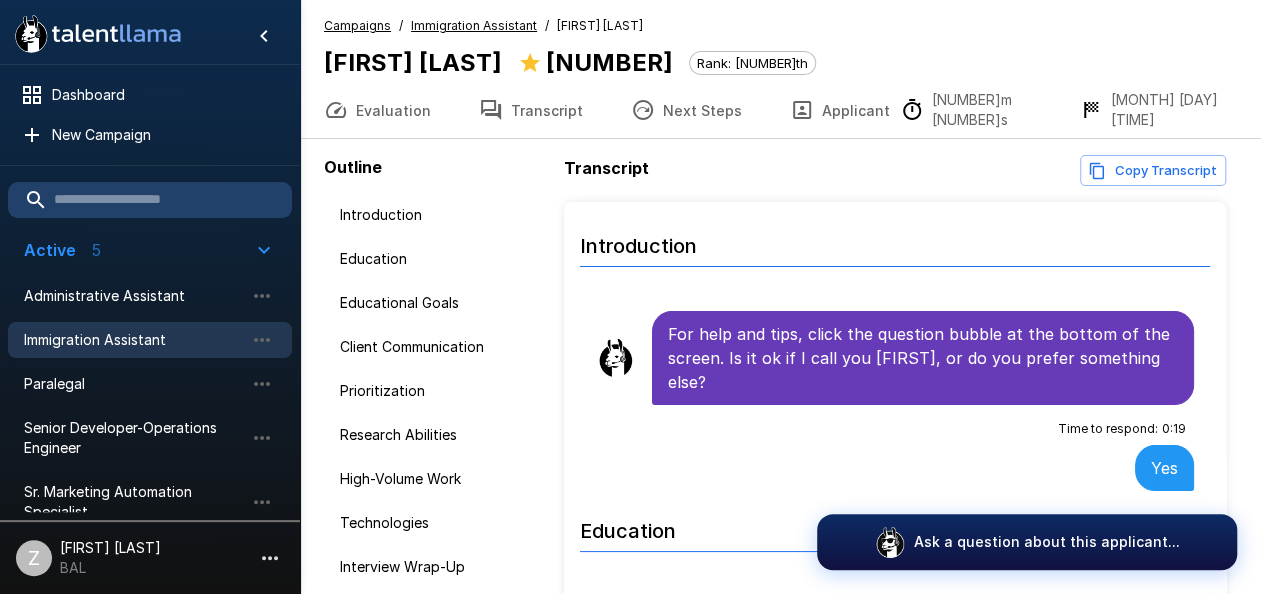 click on "Immigration Assistant" at bounding box center (134, 340) 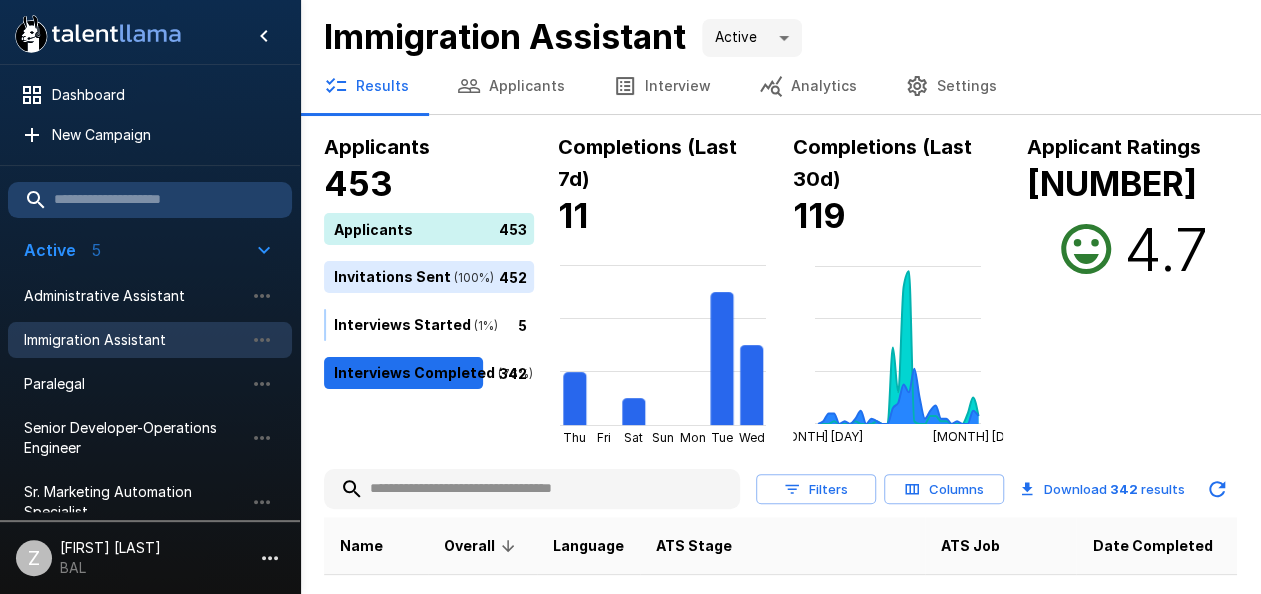 click on "Applicants" at bounding box center (511, 86) 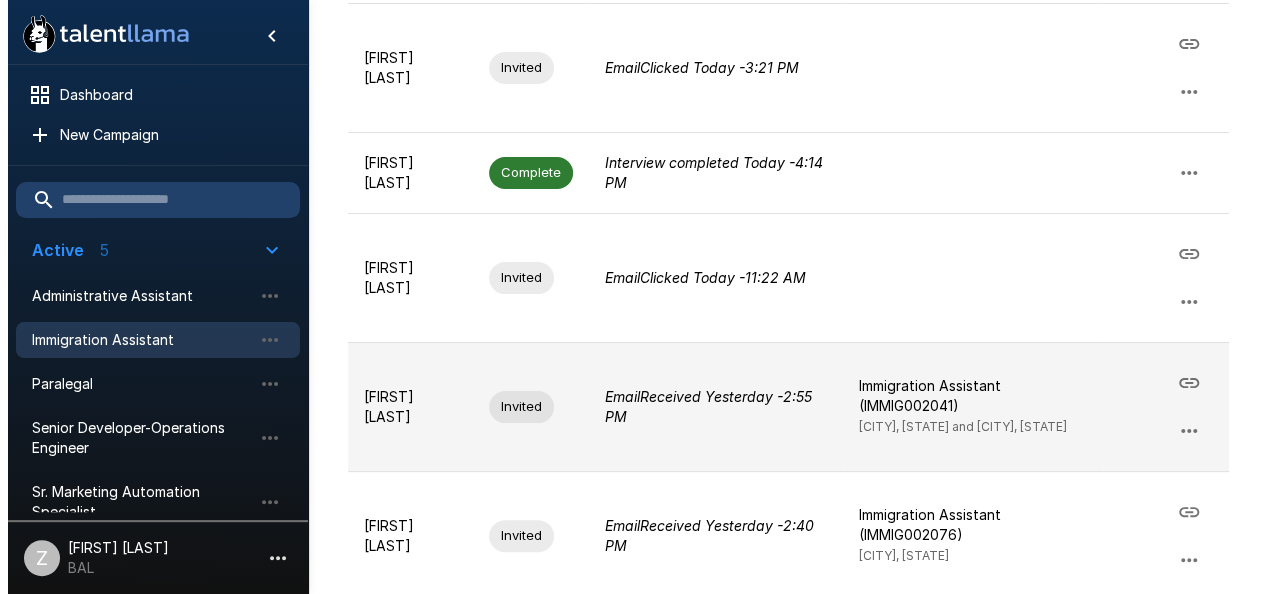scroll, scrollTop: 0, scrollLeft: 0, axis: both 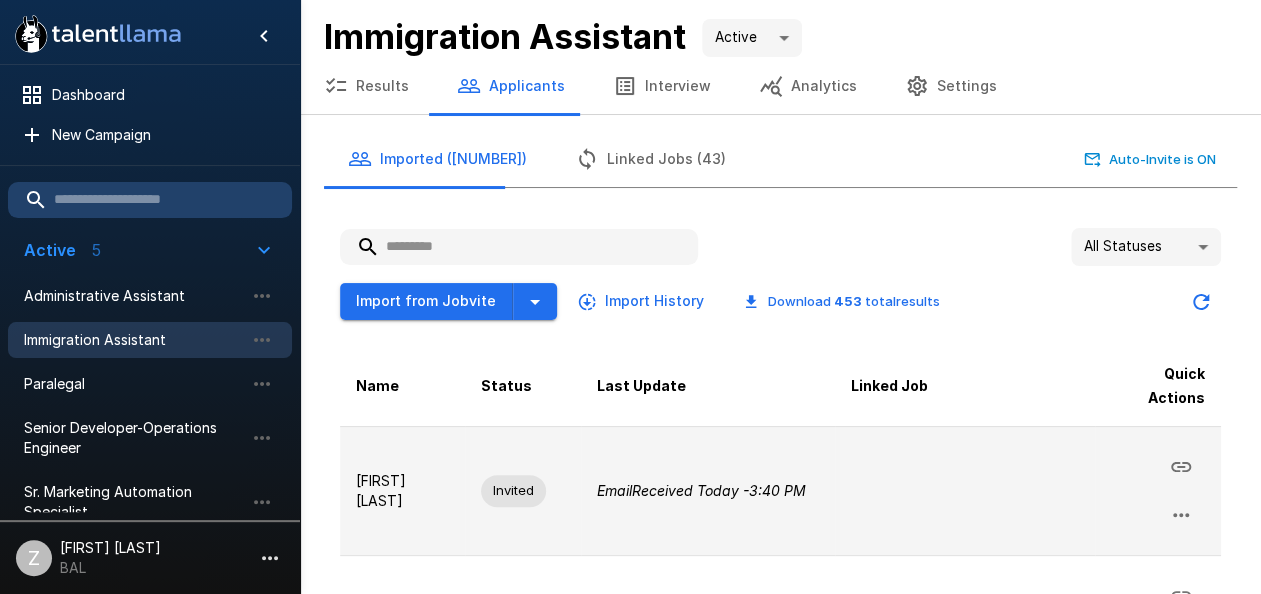 click 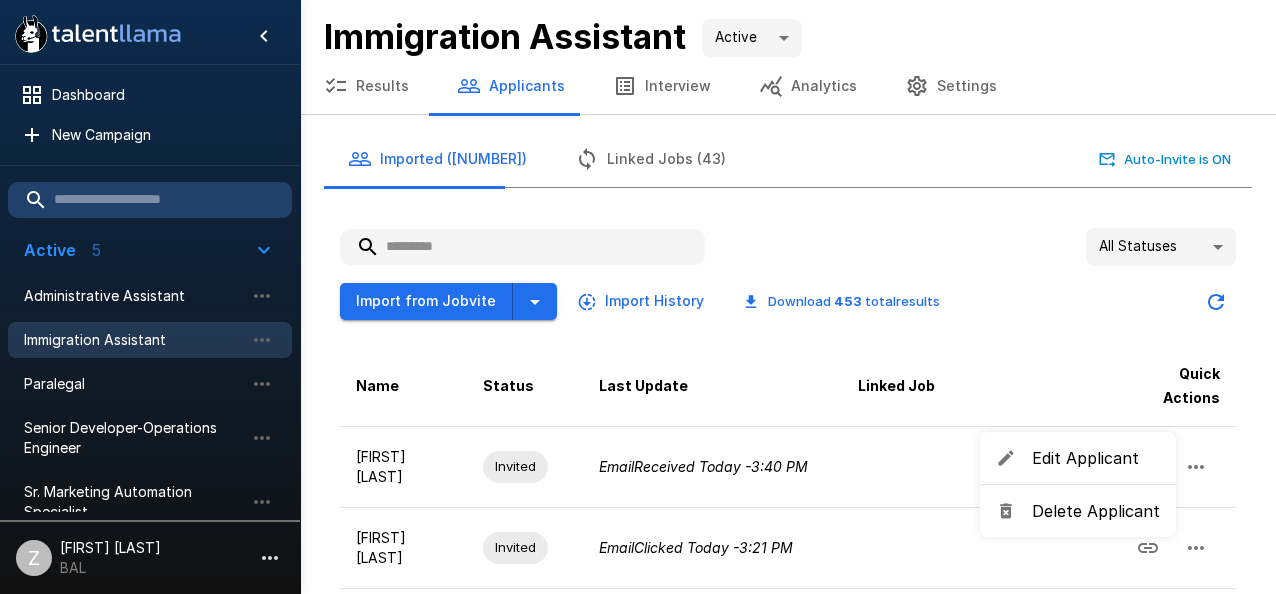 click at bounding box center (638, 297) 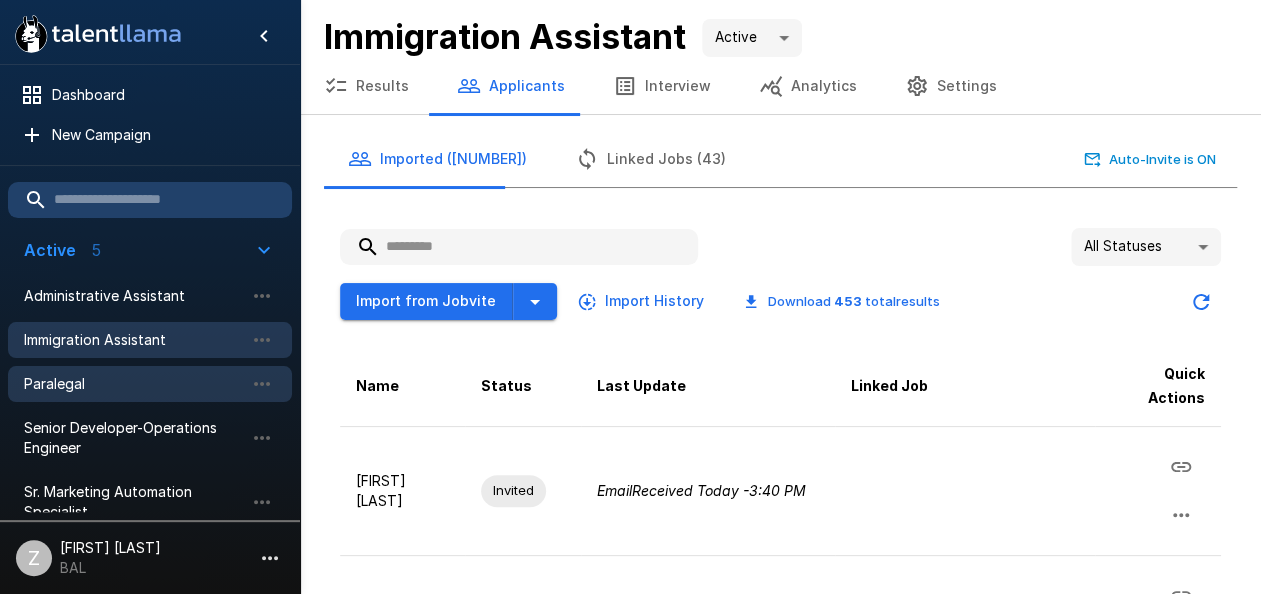 click on "Paralegal" at bounding box center [134, 384] 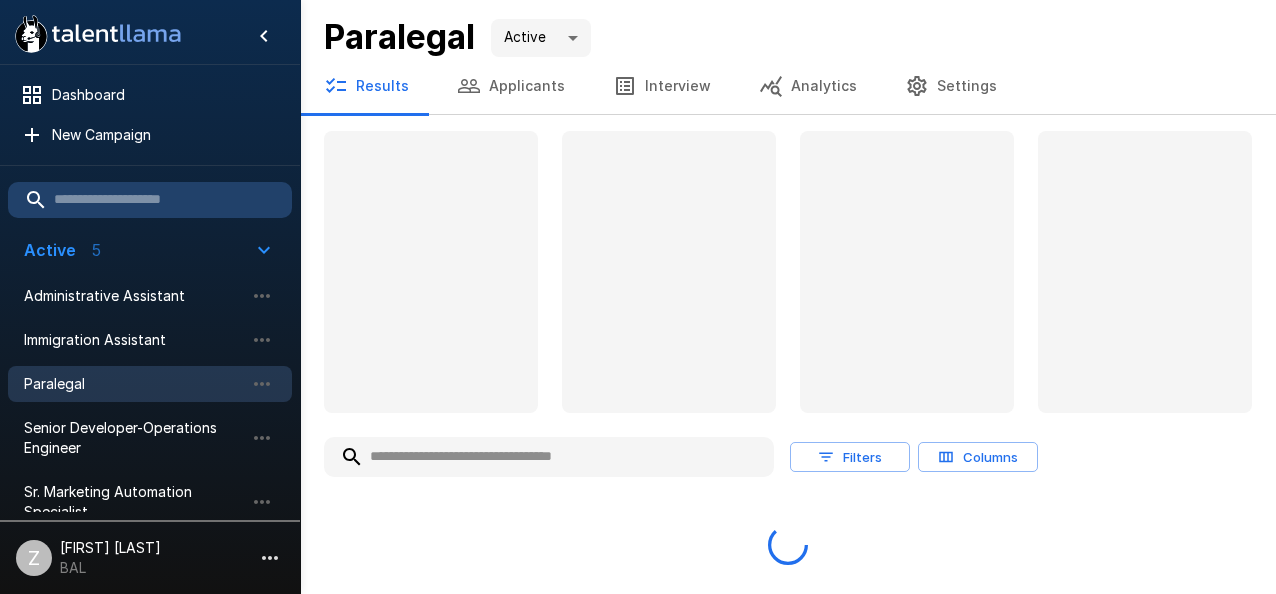 click on "Applicants" at bounding box center (511, 86) 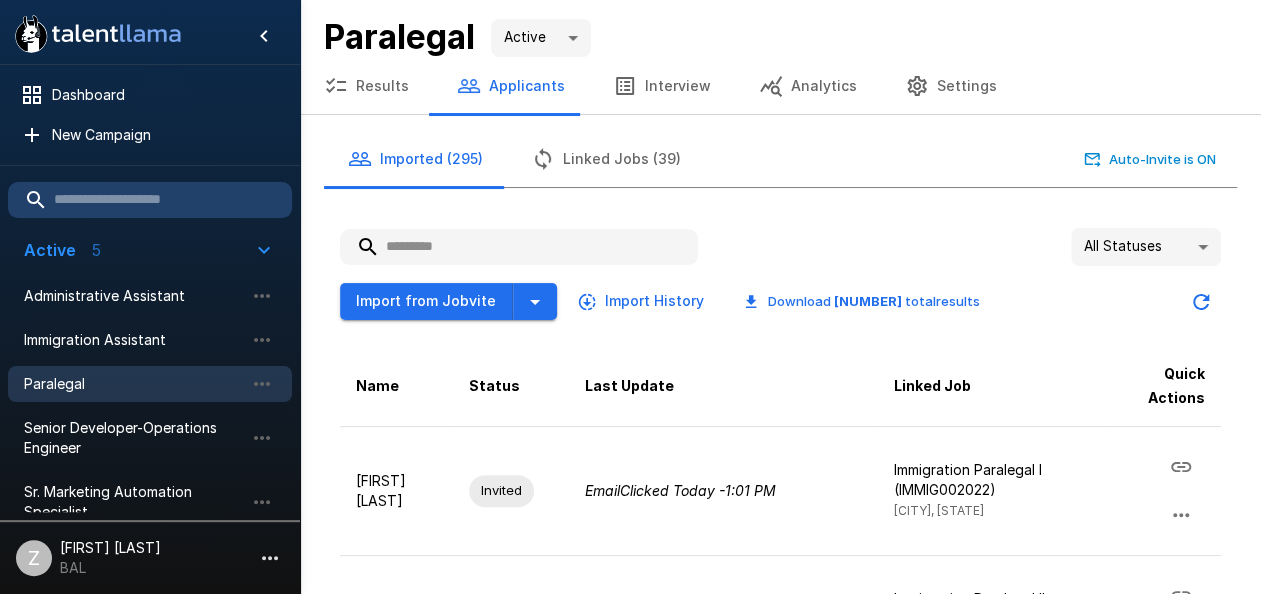 paste on "**********" 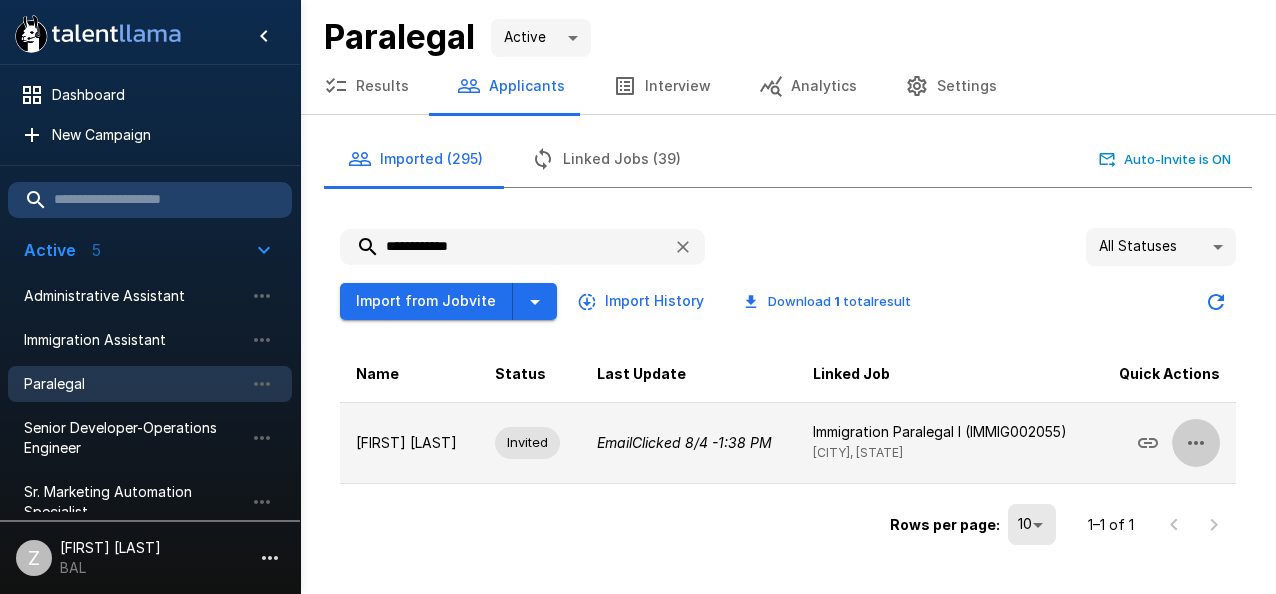 click at bounding box center (1196, 443) 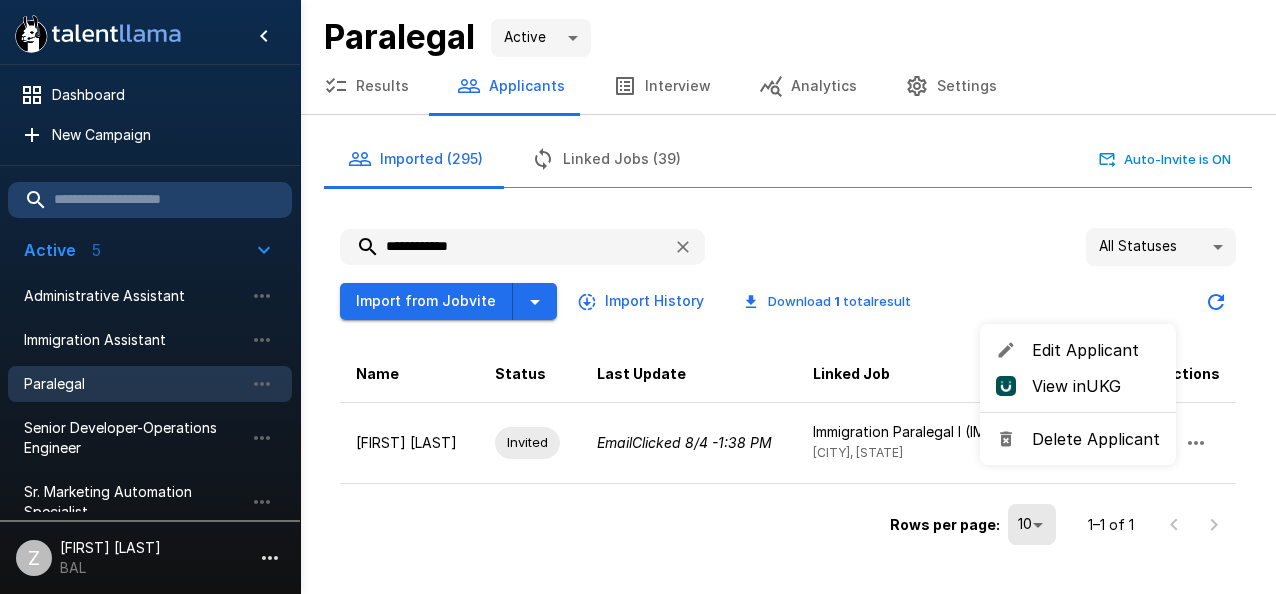 click on "View in UKG" at bounding box center (1096, 386) 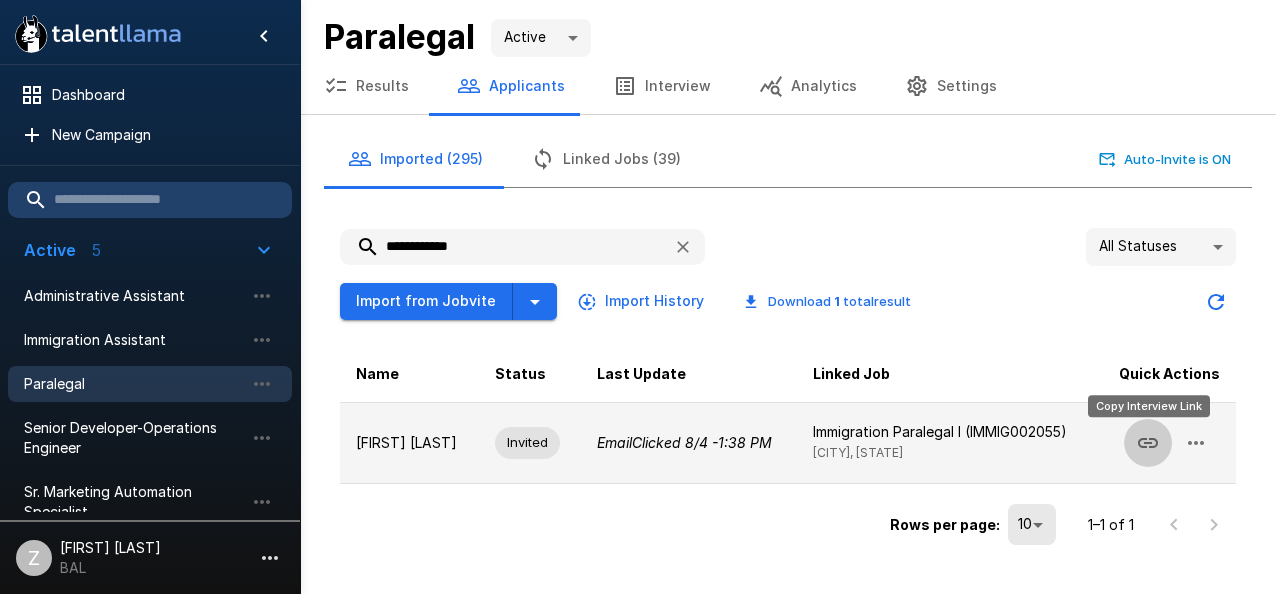 click 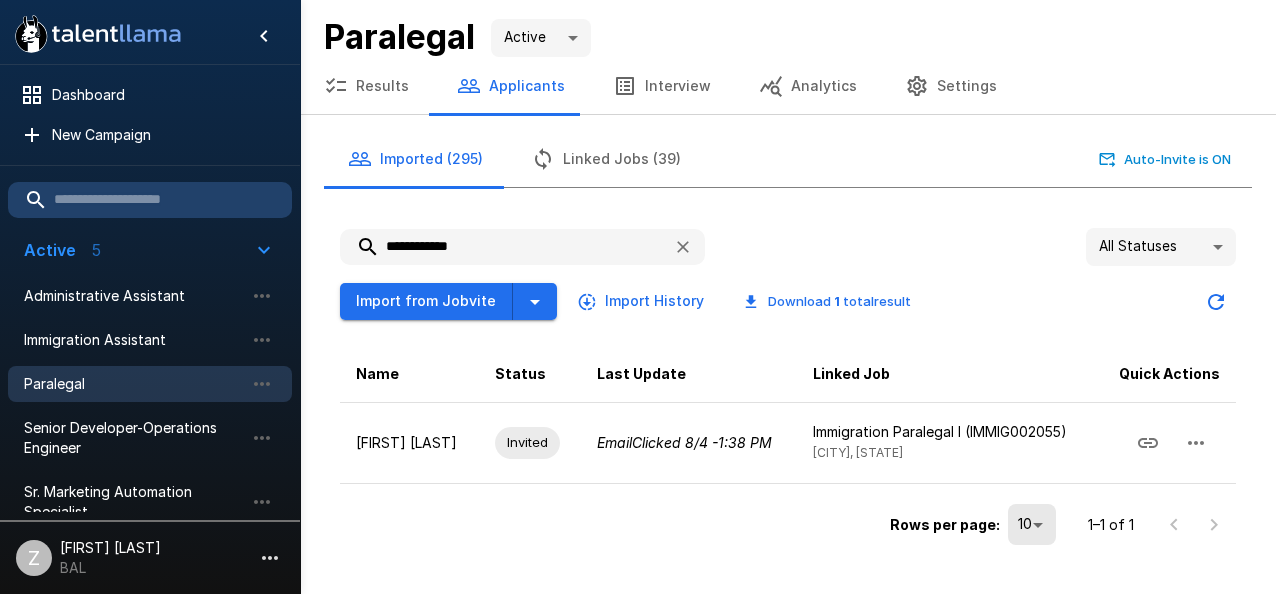 click on "**********" at bounding box center [498, 247] 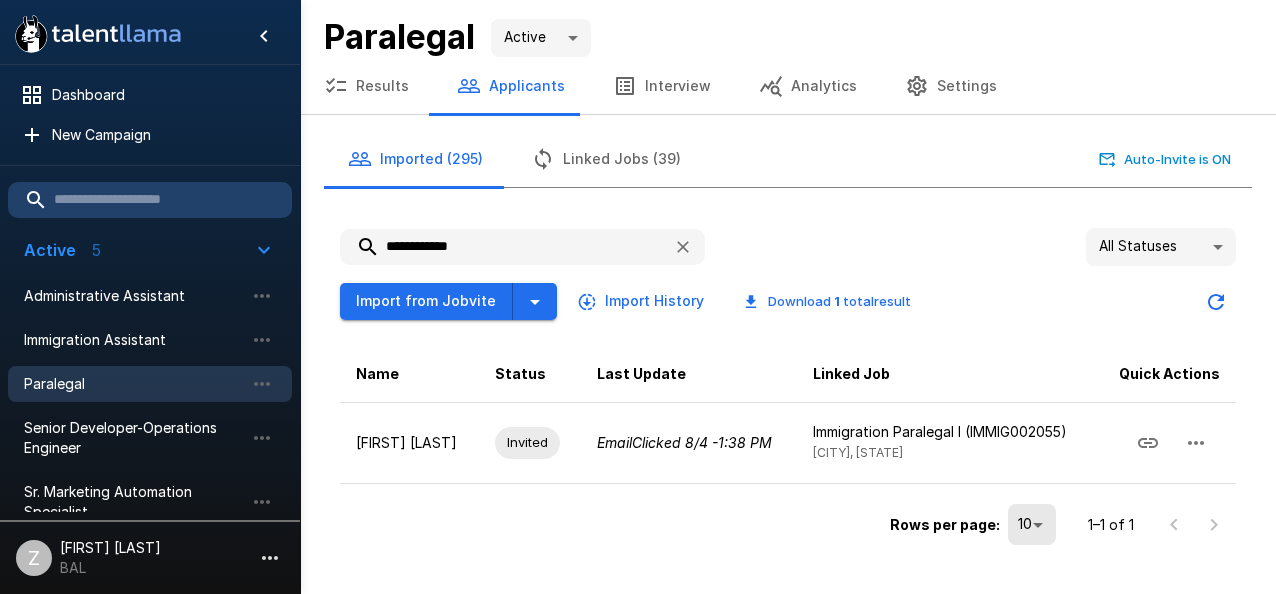 paste 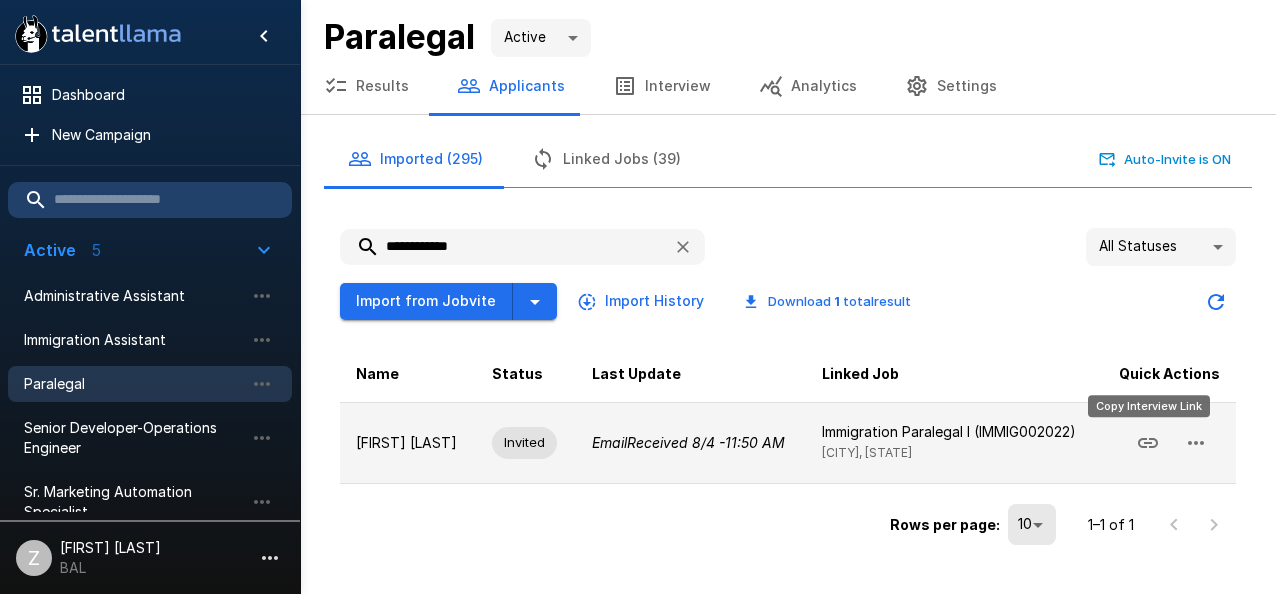 click 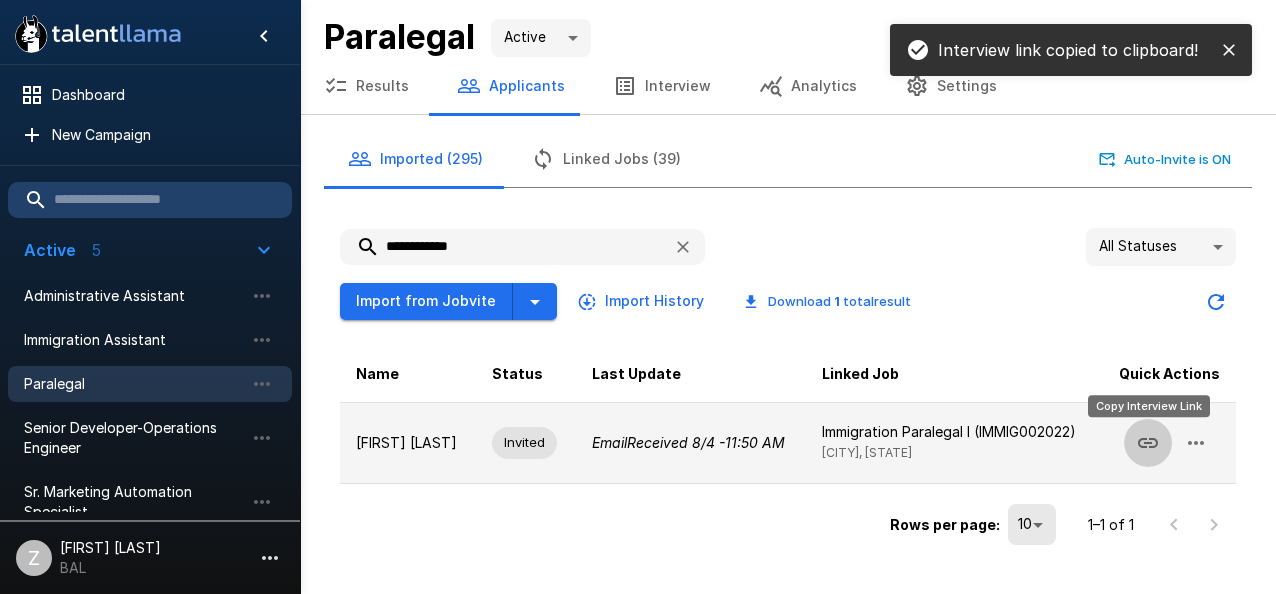 click 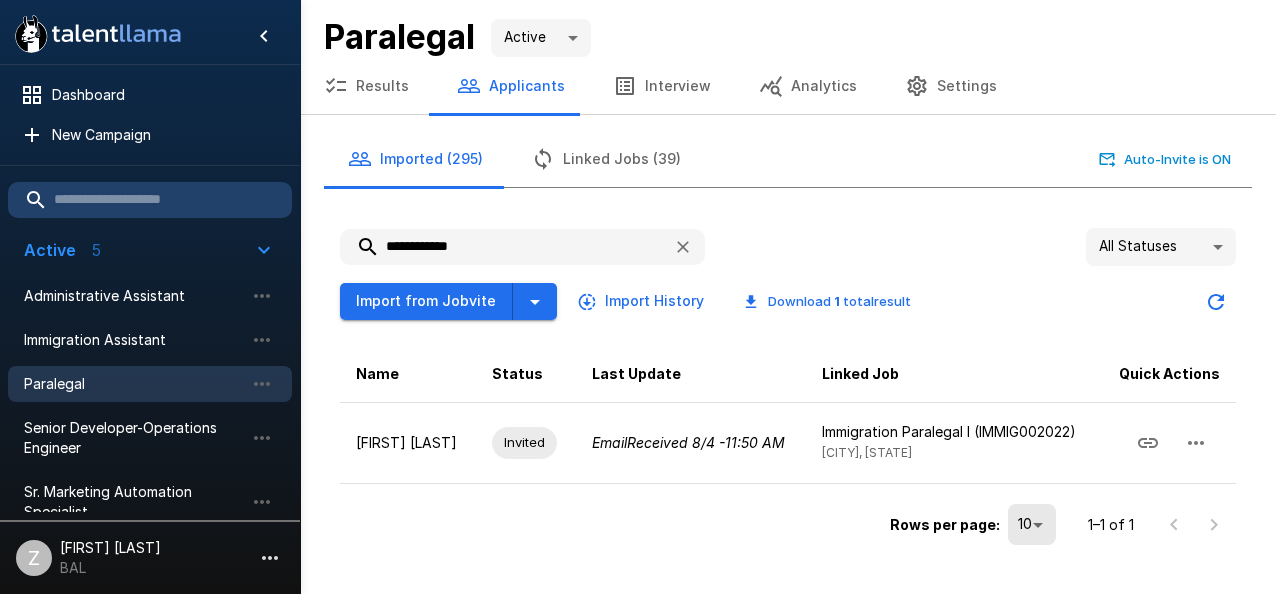 drag, startPoint x: 490, startPoint y: 245, endPoint x: 388, endPoint y: 247, distance: 102.01961 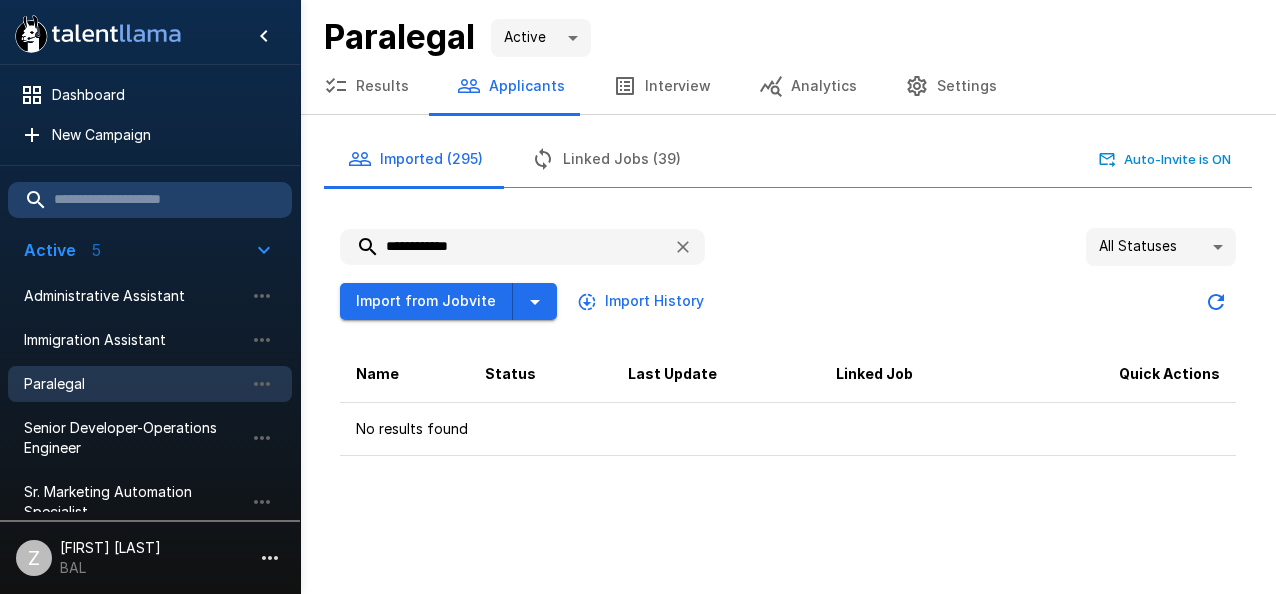 drag, startPoint x: 492, startPoint y: 250, endPoint x: 382, endPoint y: 242, distance: 110.29053 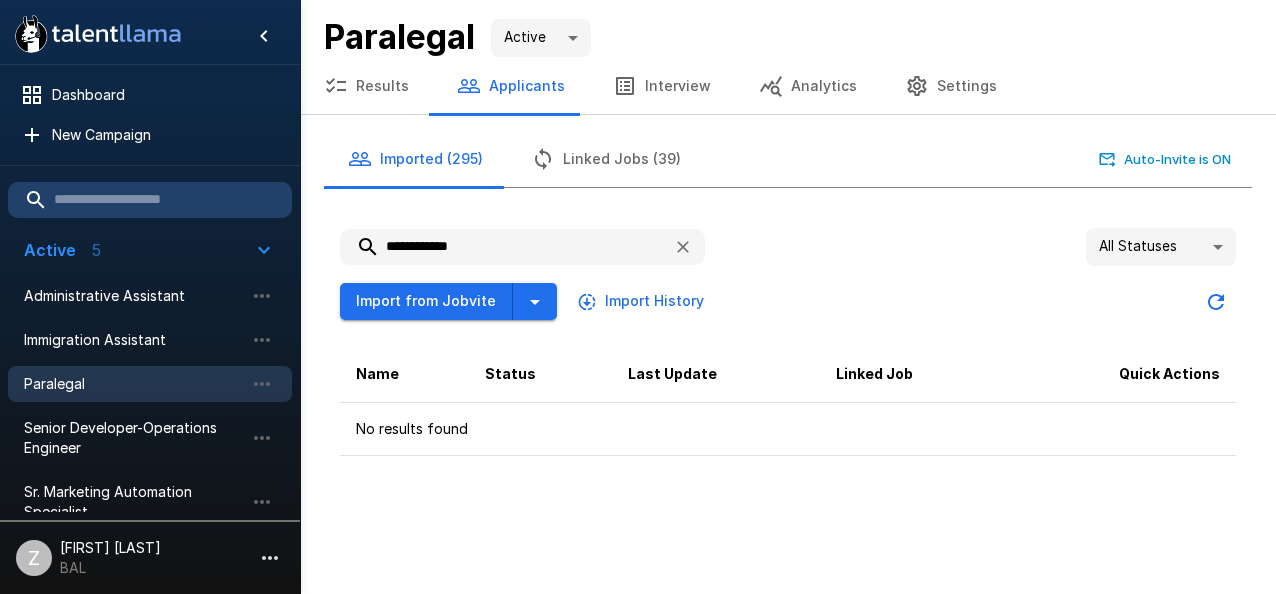 paste on "**********" 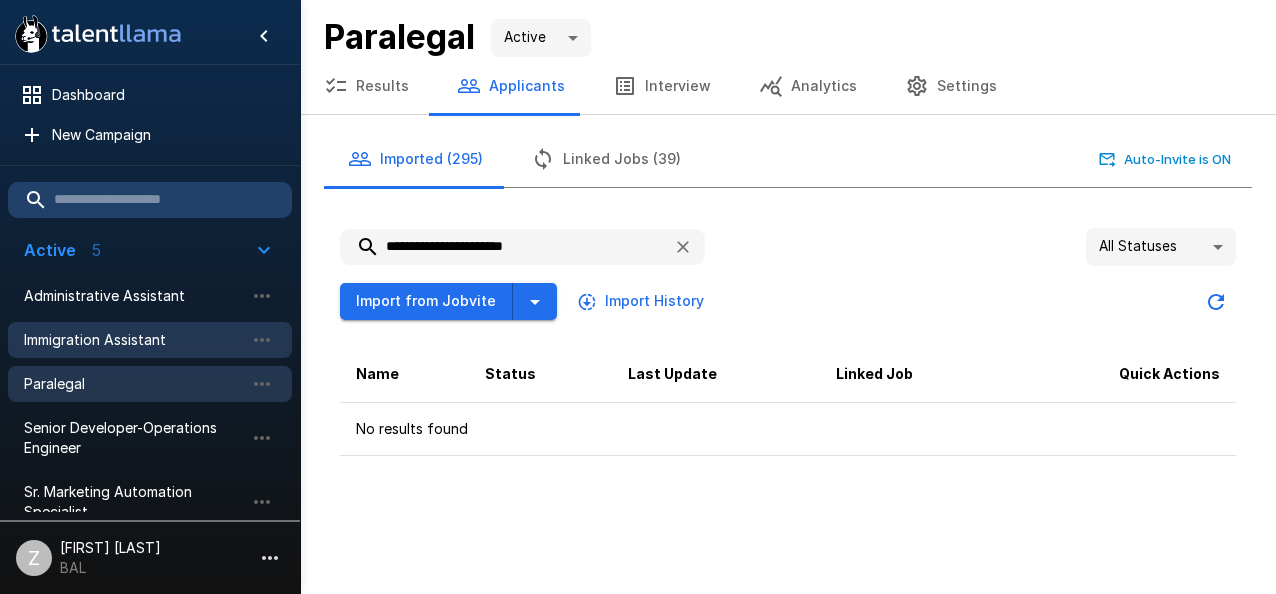 type on "**********" 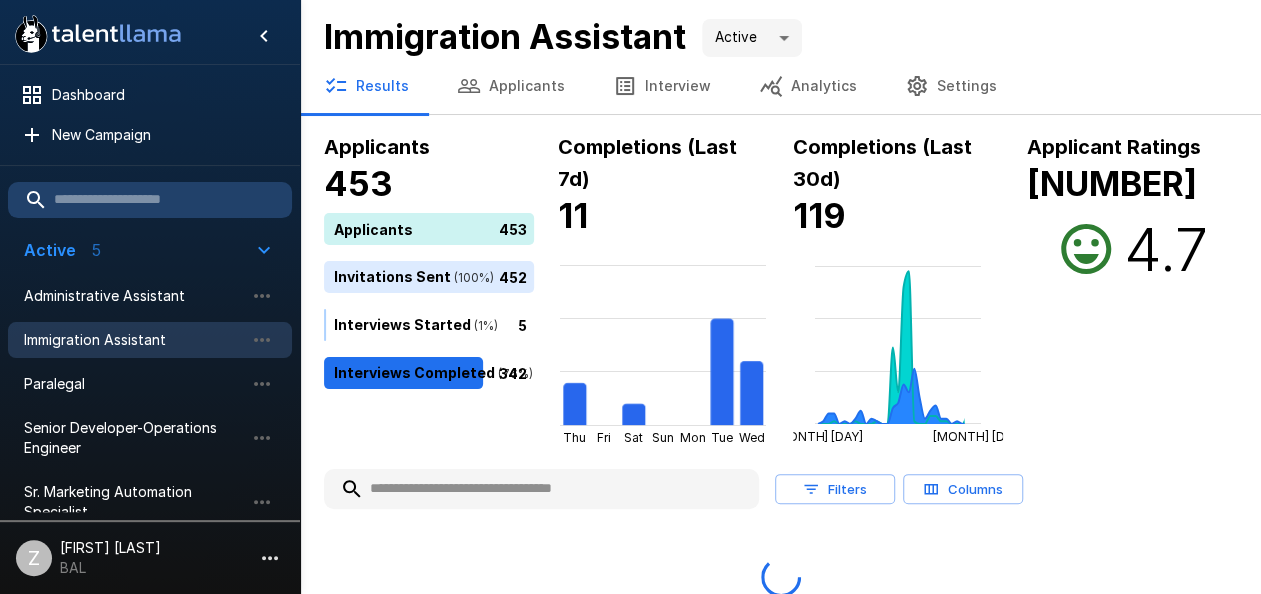 click on "Applicants" at bounding box center [511, 86] 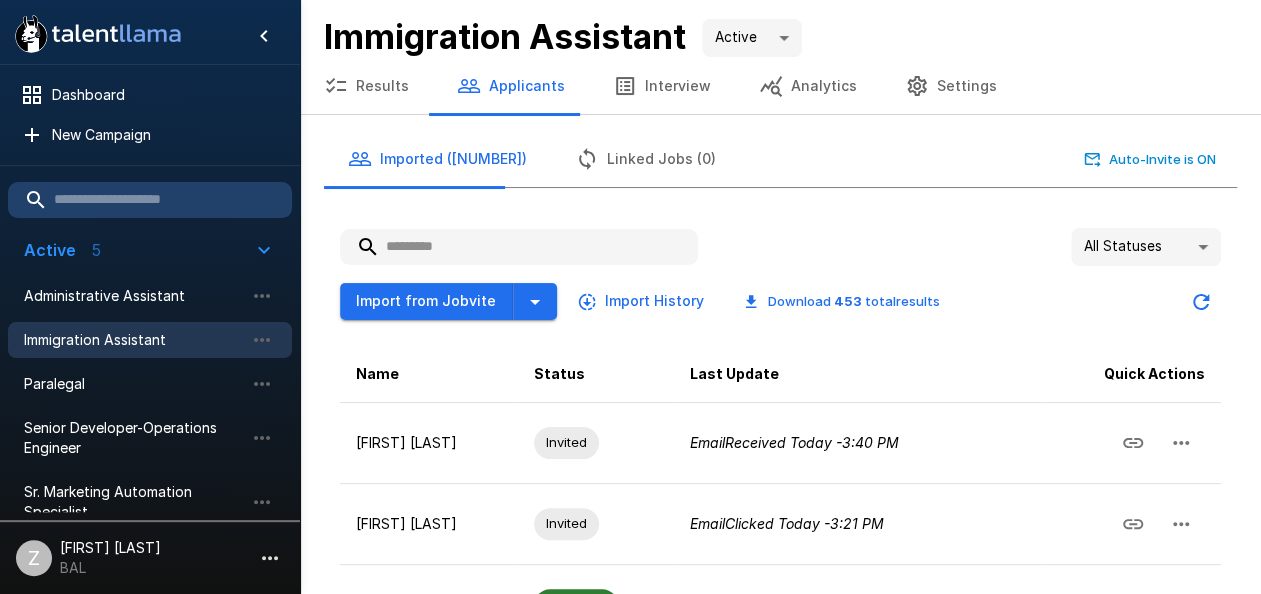 paste on "**********" 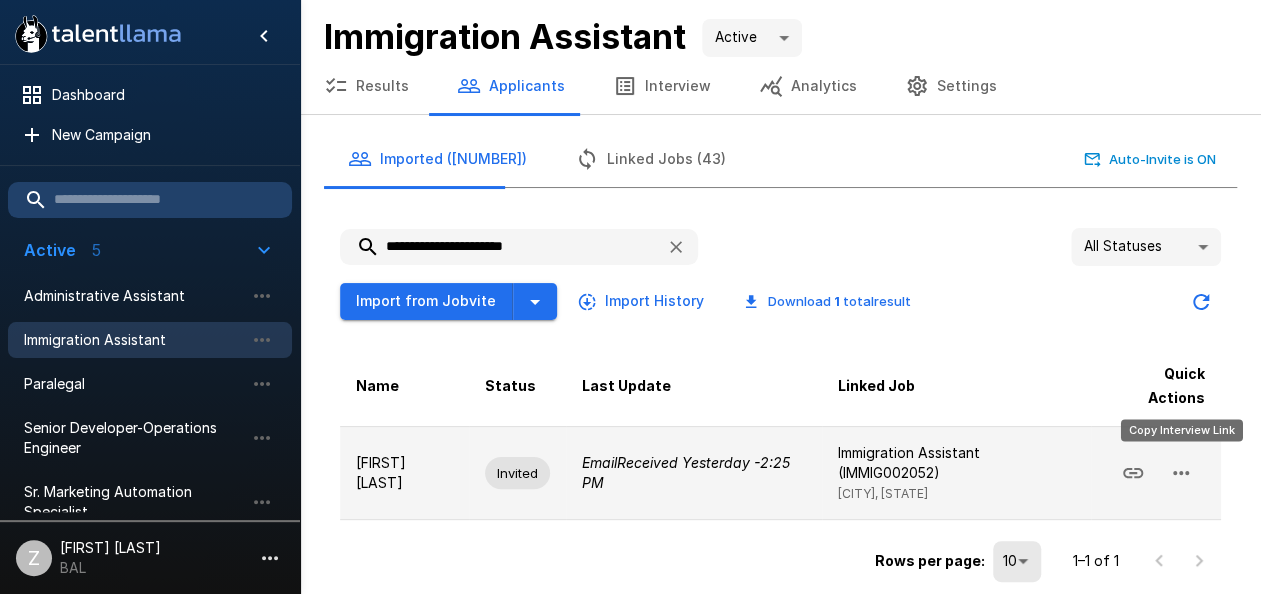 click 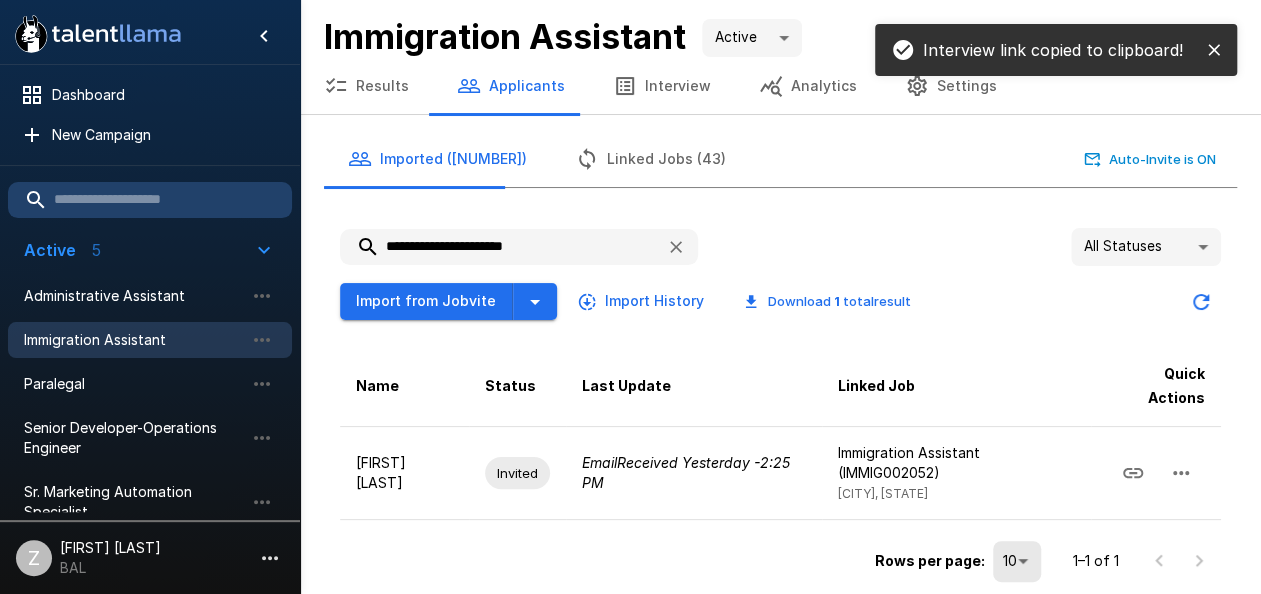click on "**********" at bounding box center [495, 247] 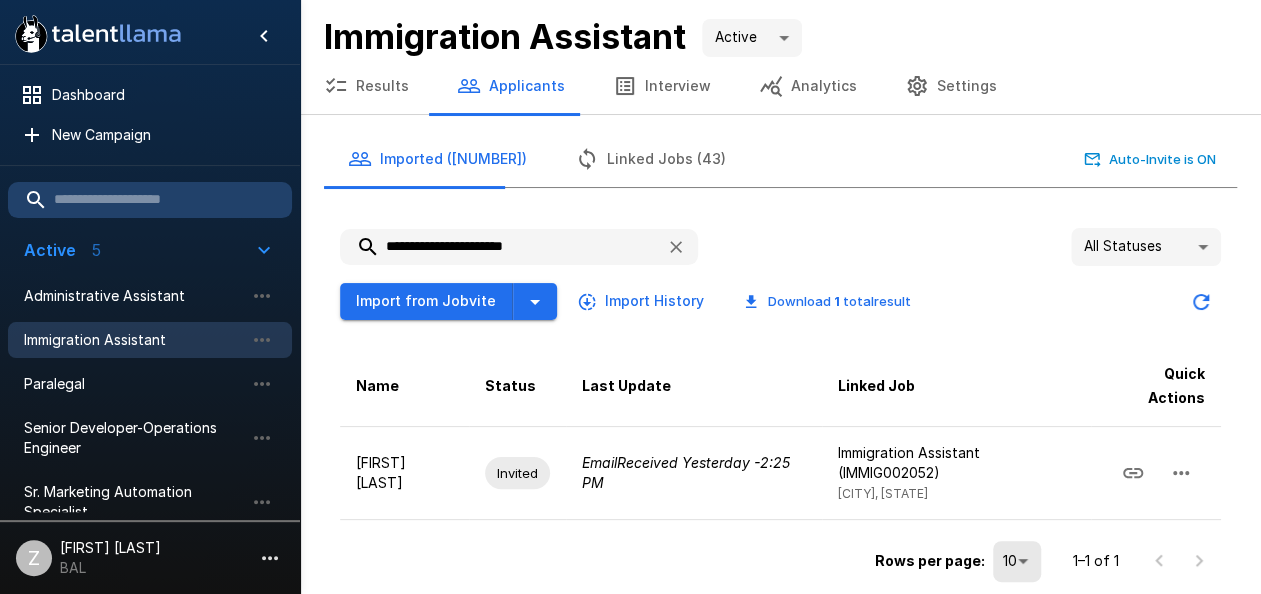 drag, startPoint x: 563, startPoint y: 244, endPoint x: 371, endPoint y: 244, distance: 192 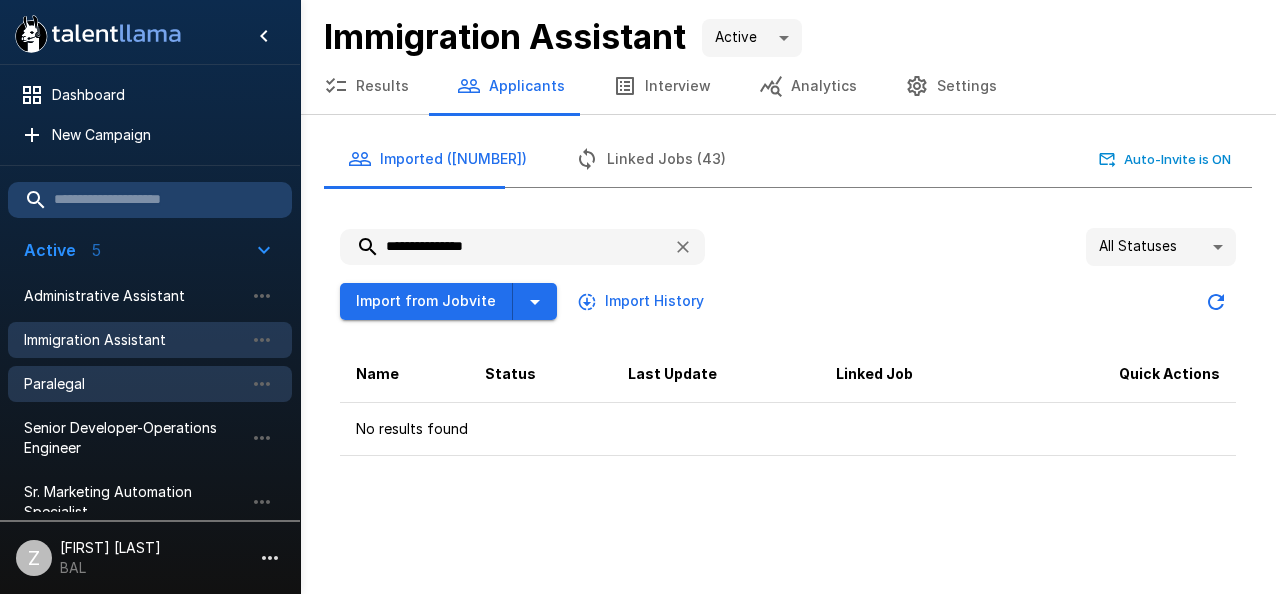 type on "**********" 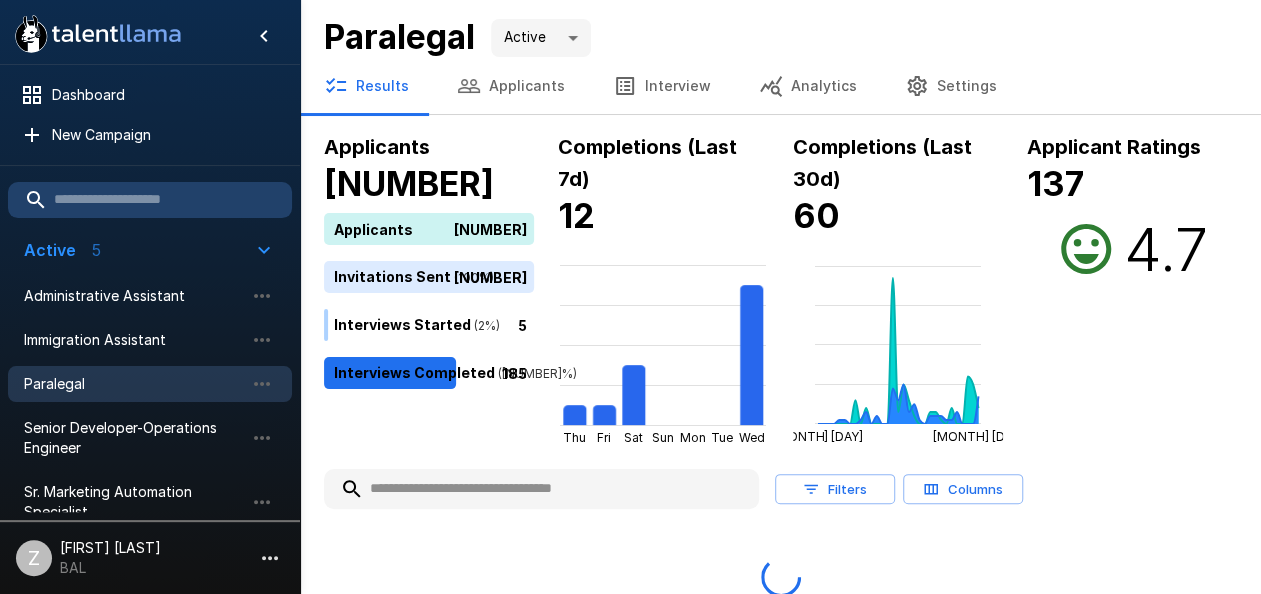 click on "Applicants" at bounding box center [511, 86] 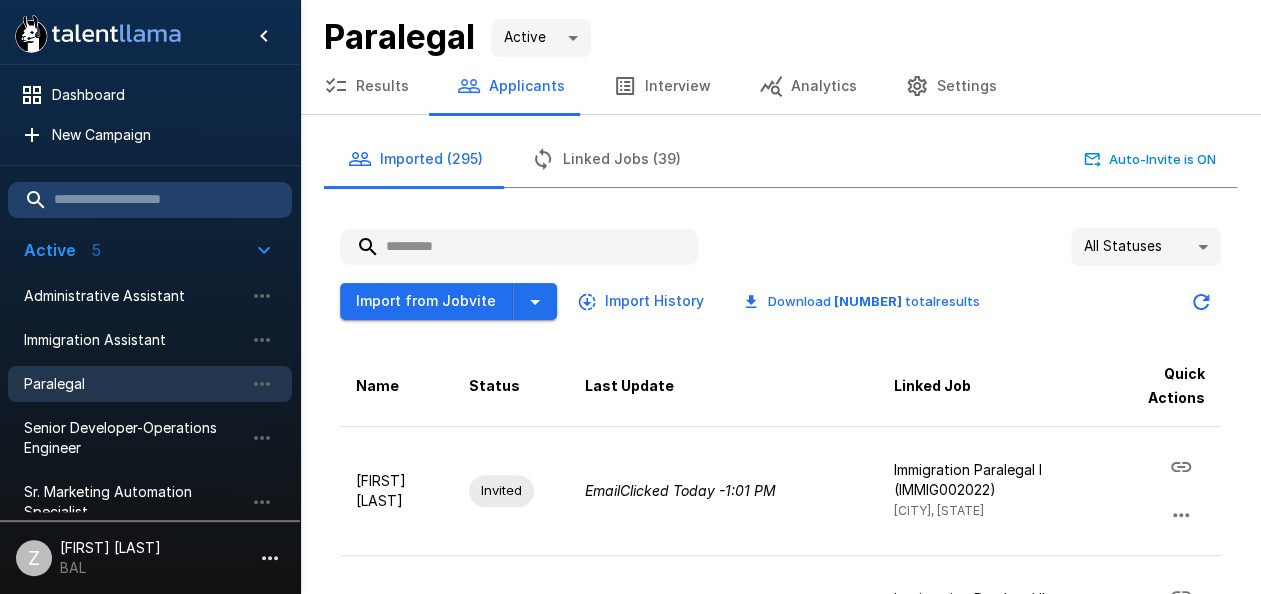 paste on "**********" 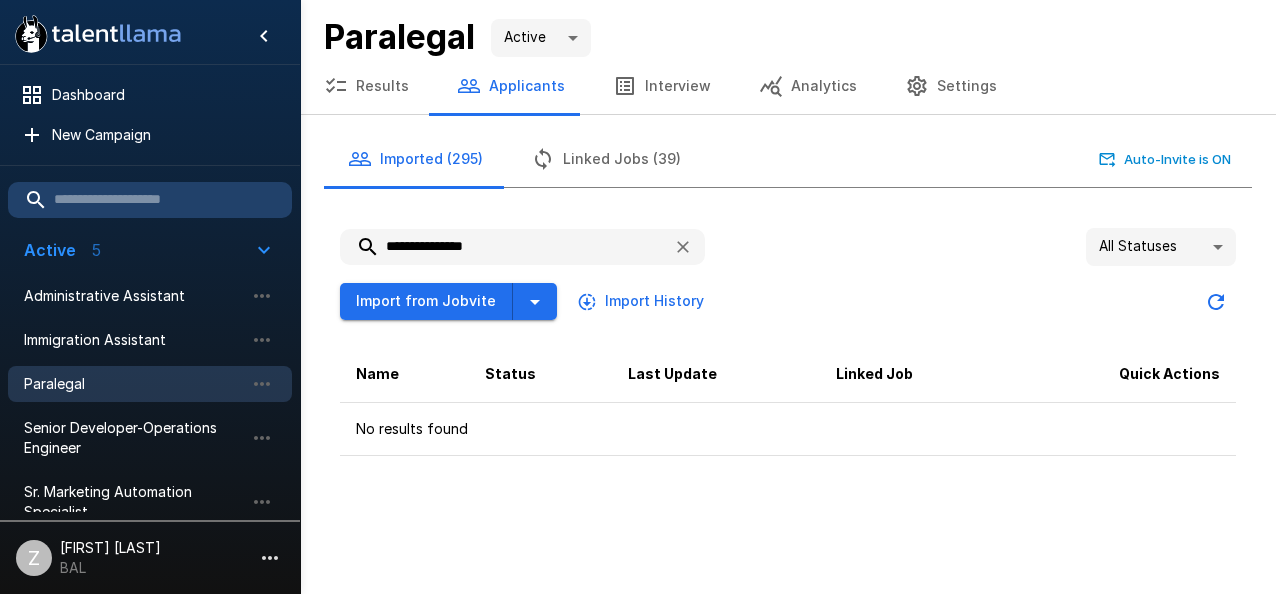 type on "**********" 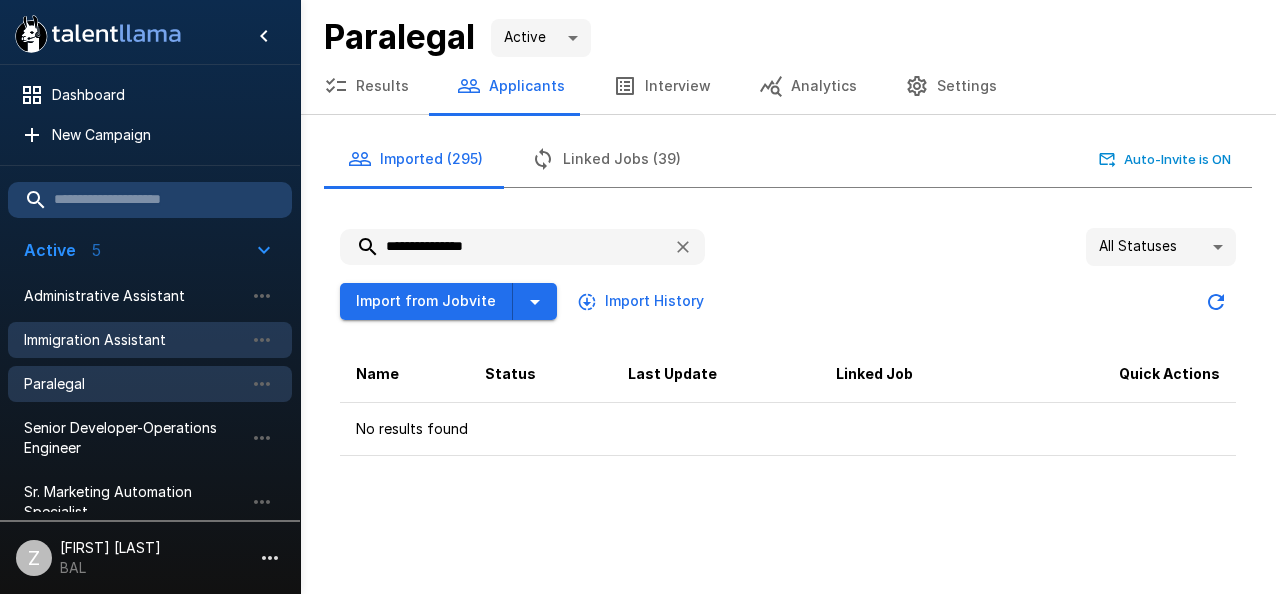 click on "Immigration Assistant" at bounding box center [134, 340] 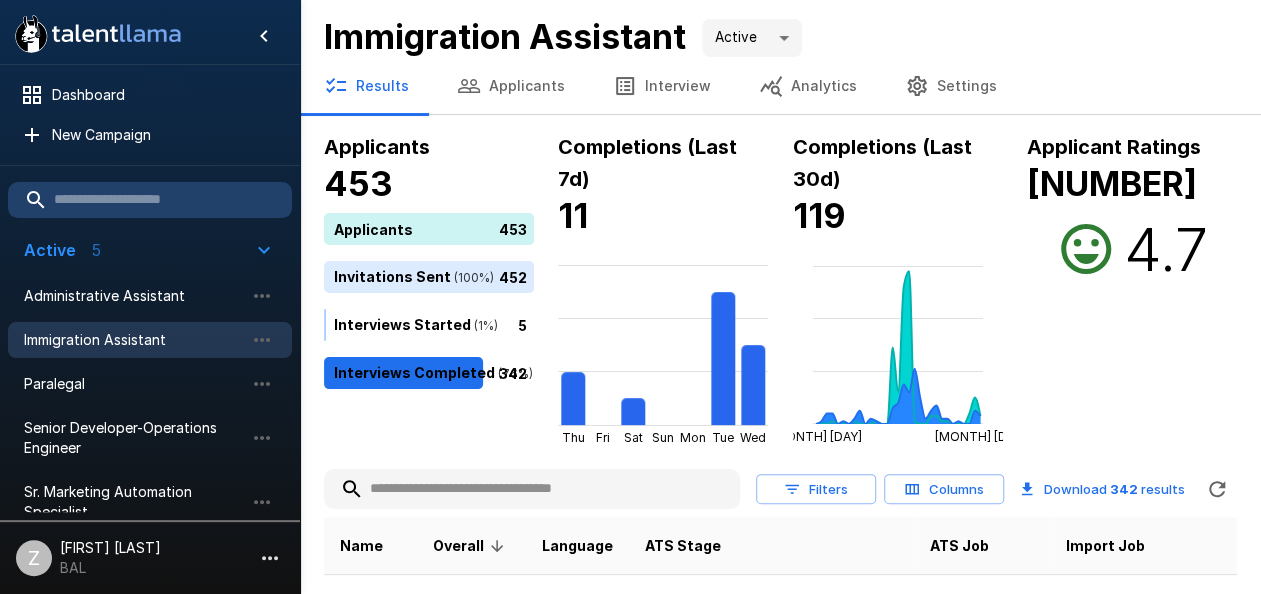 click on "Applicants" at bounding box center [511, 86] 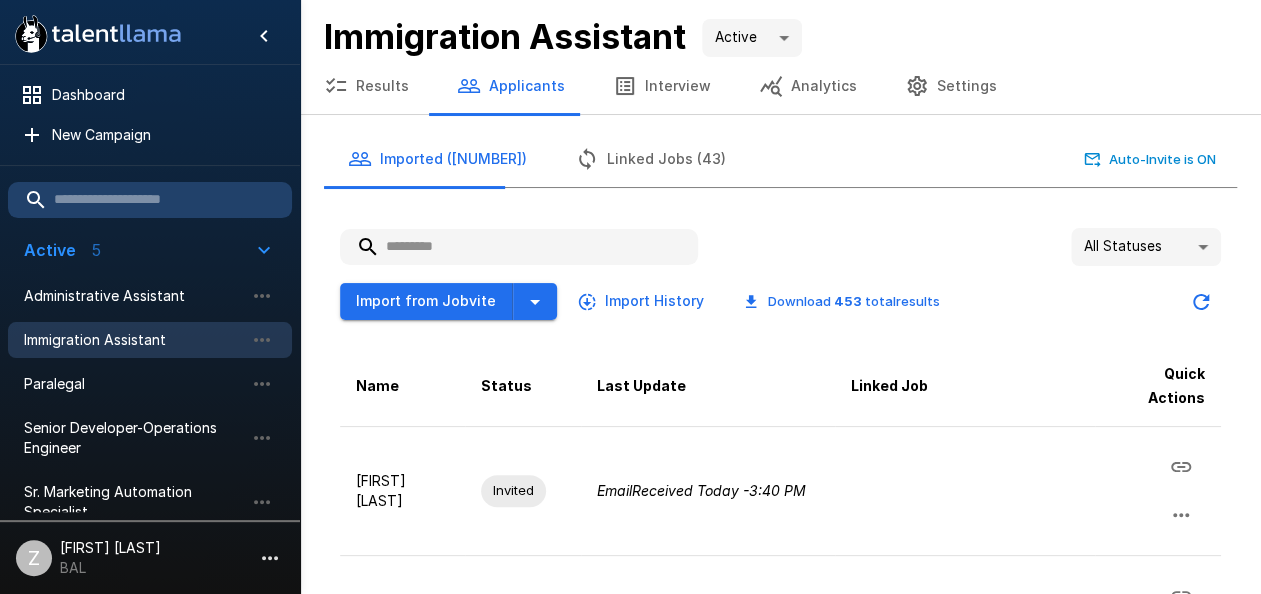 click at bounding box center (519, 247) 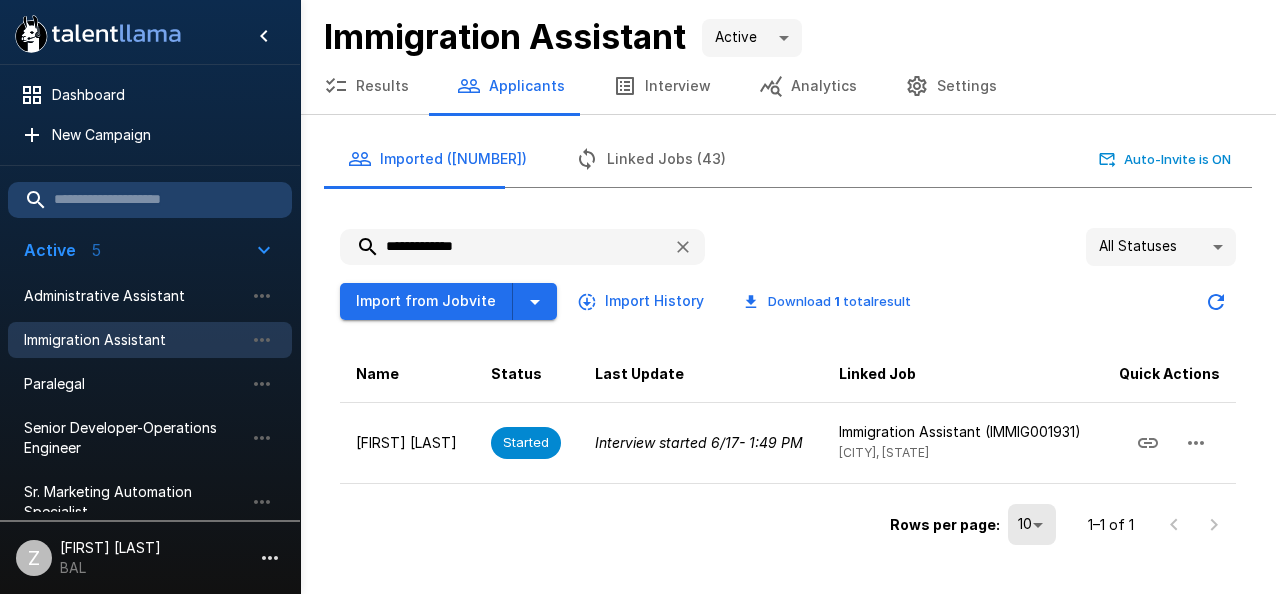 click on "Rows per page: 10 ** 1–1 of 1" at bounding box center [788, 517] 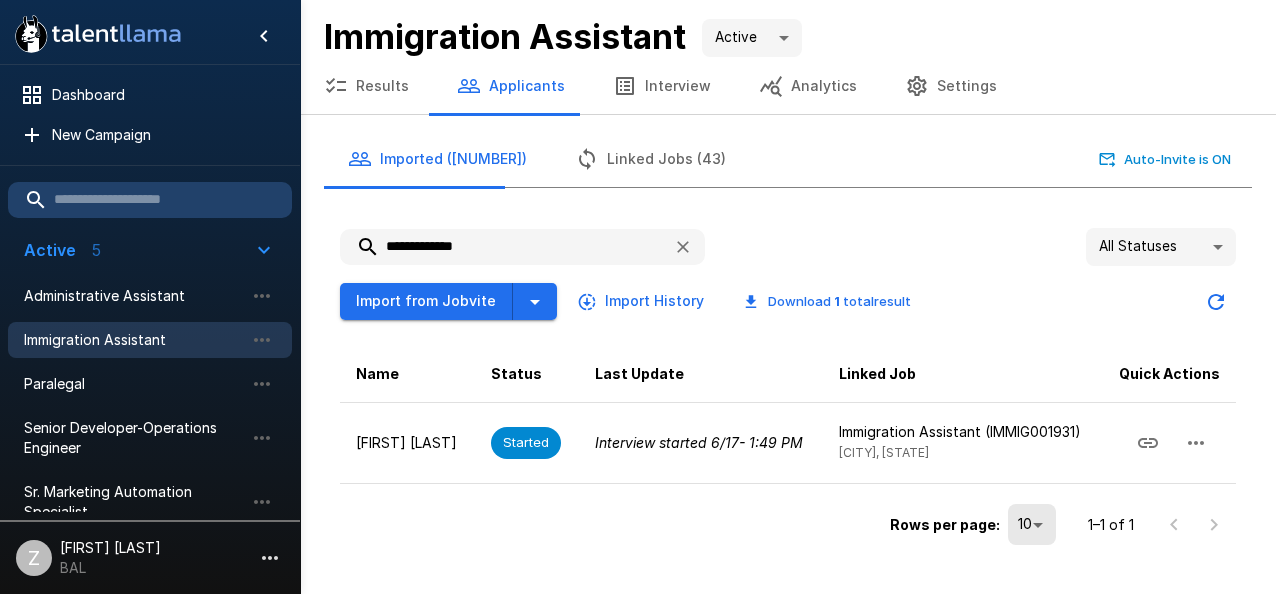 paste on "**" 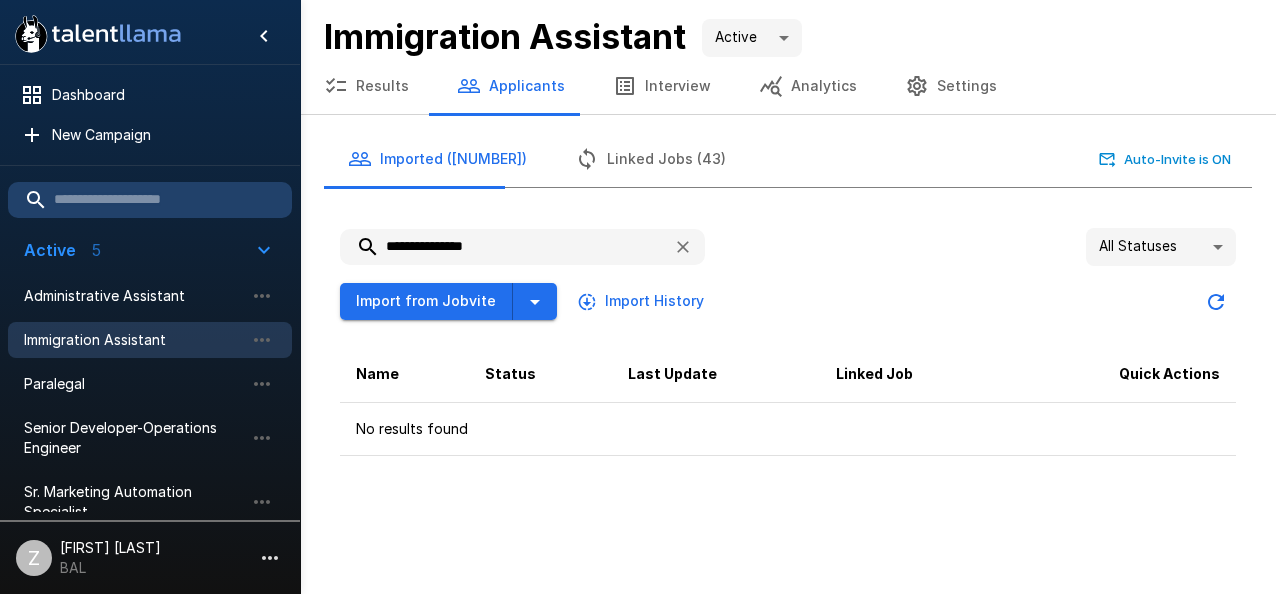 type on "**********" 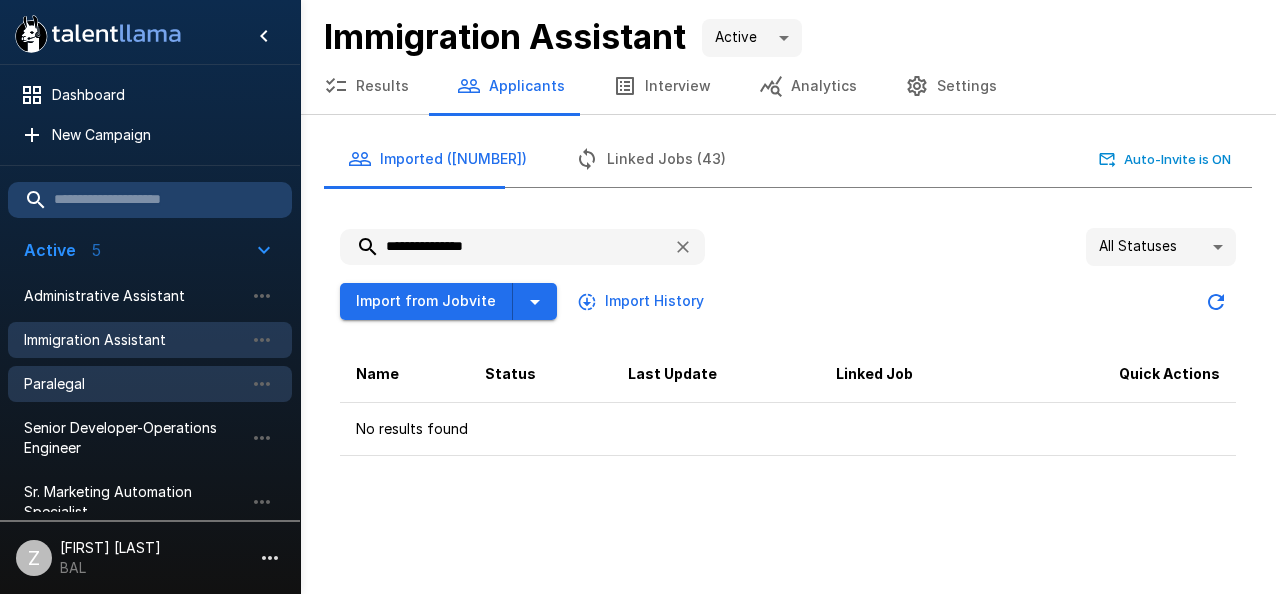 click on "Paralegal" at bounding box center (134, 384) 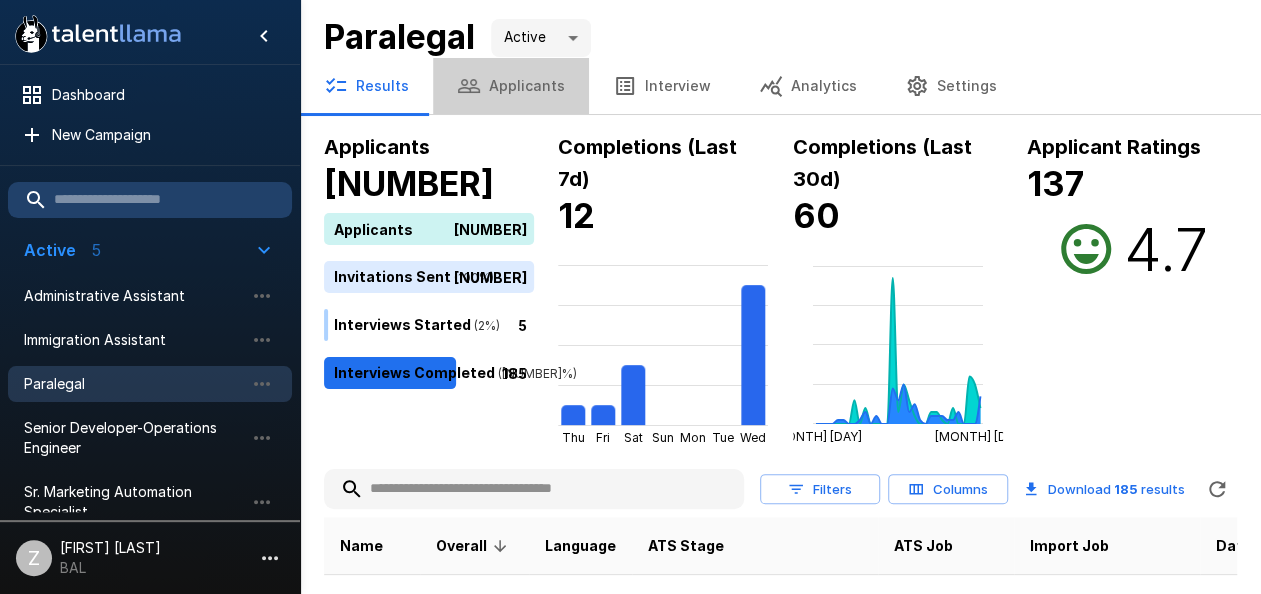 click on "Applicants" at bounding box center [511, 86] 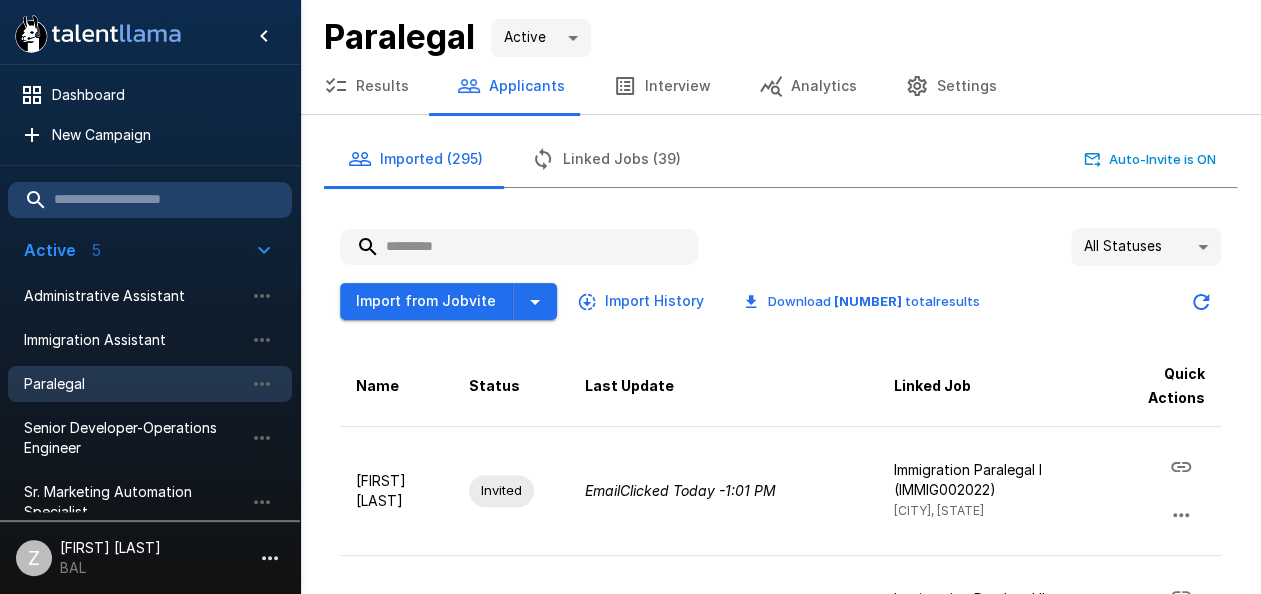 paste on "**********" 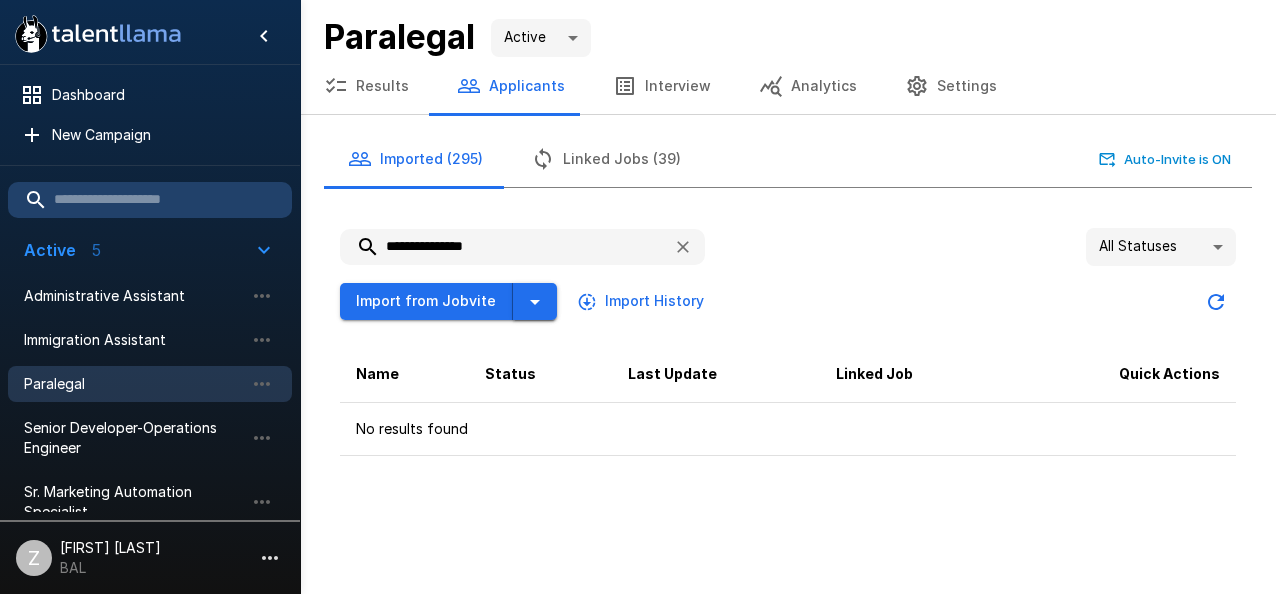 type on "**********" 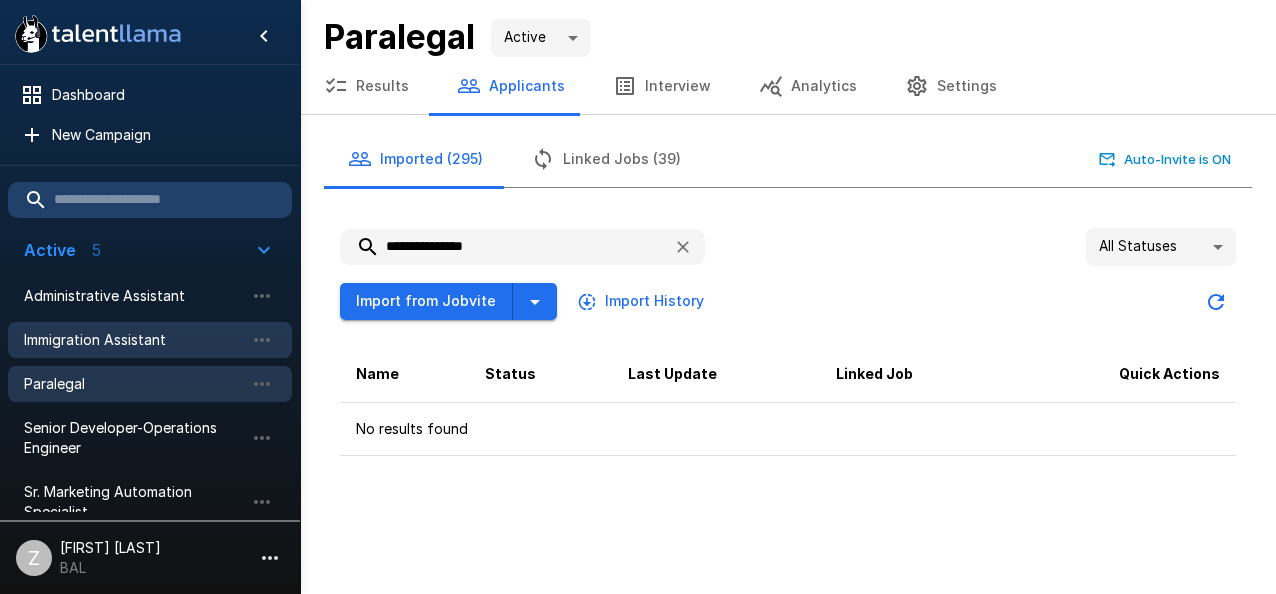 click on "Immigration Assistant" at bounding box center [134, 340] 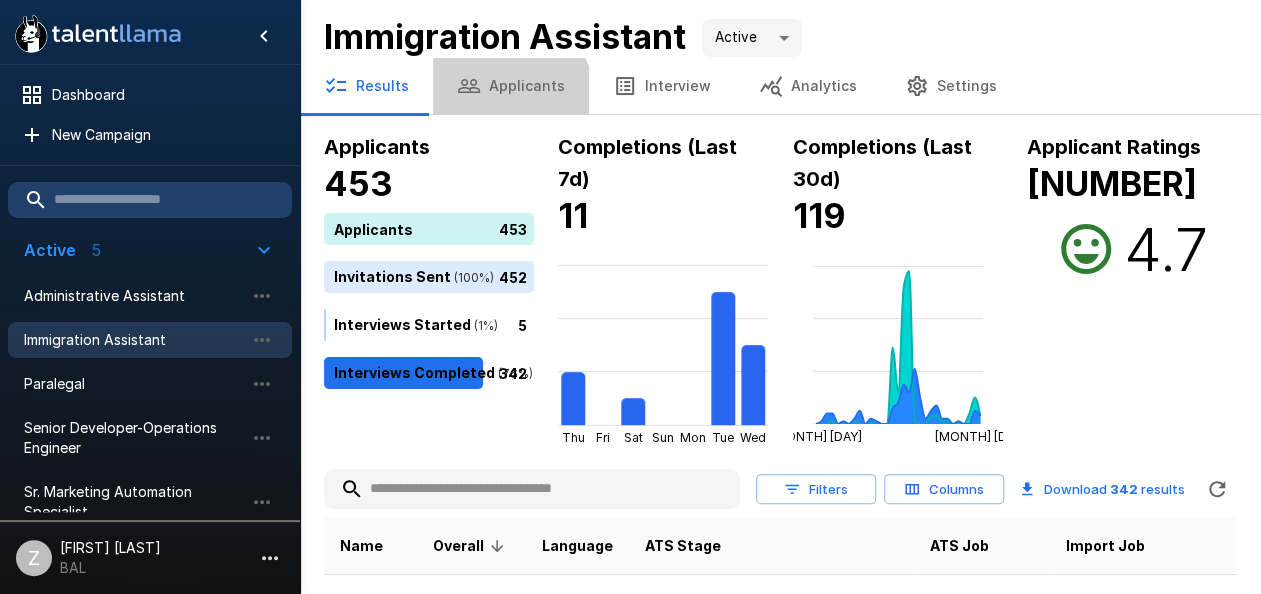 click on "Applicants" at bounding box center [511, 86] 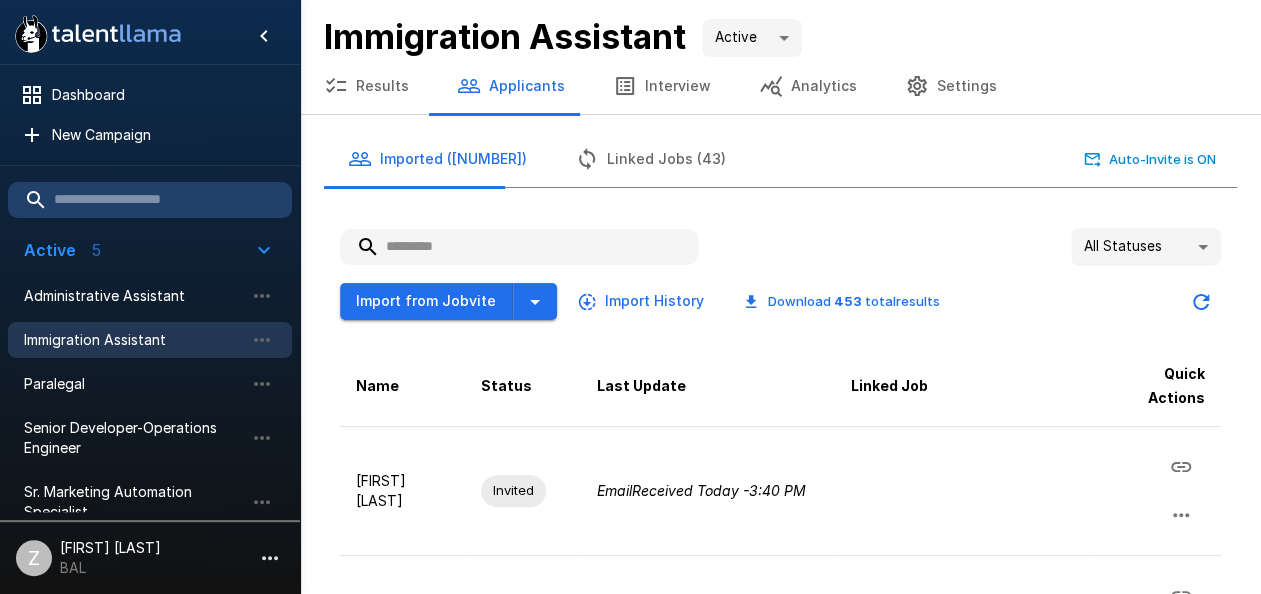 paste on "**********" 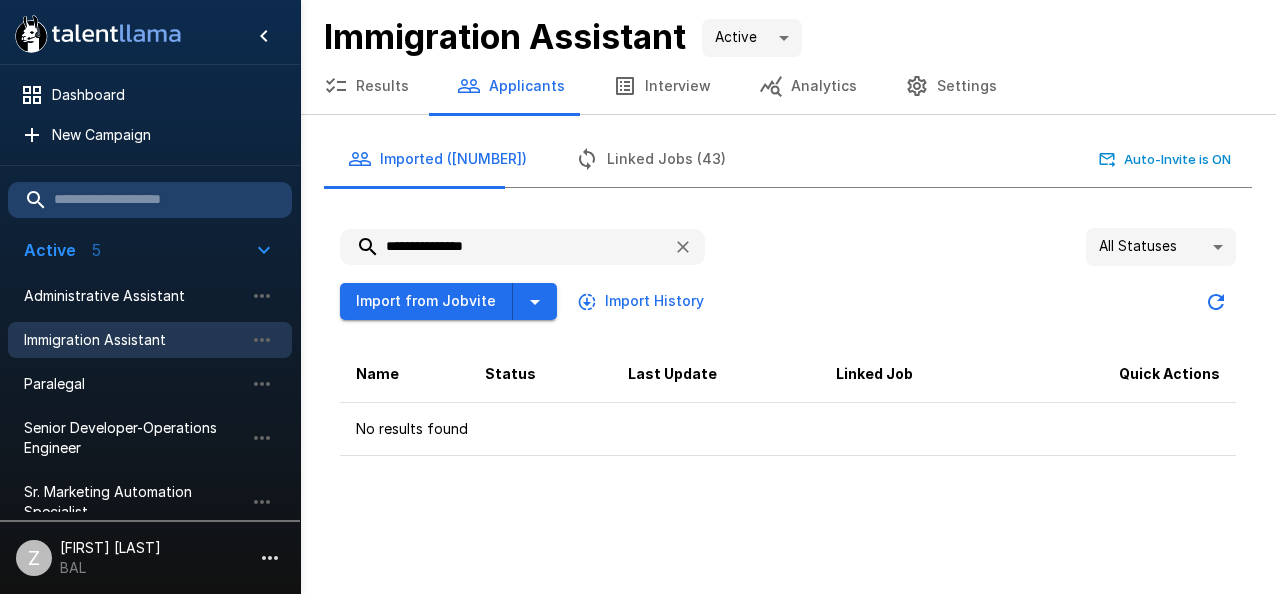 type on "**********" 